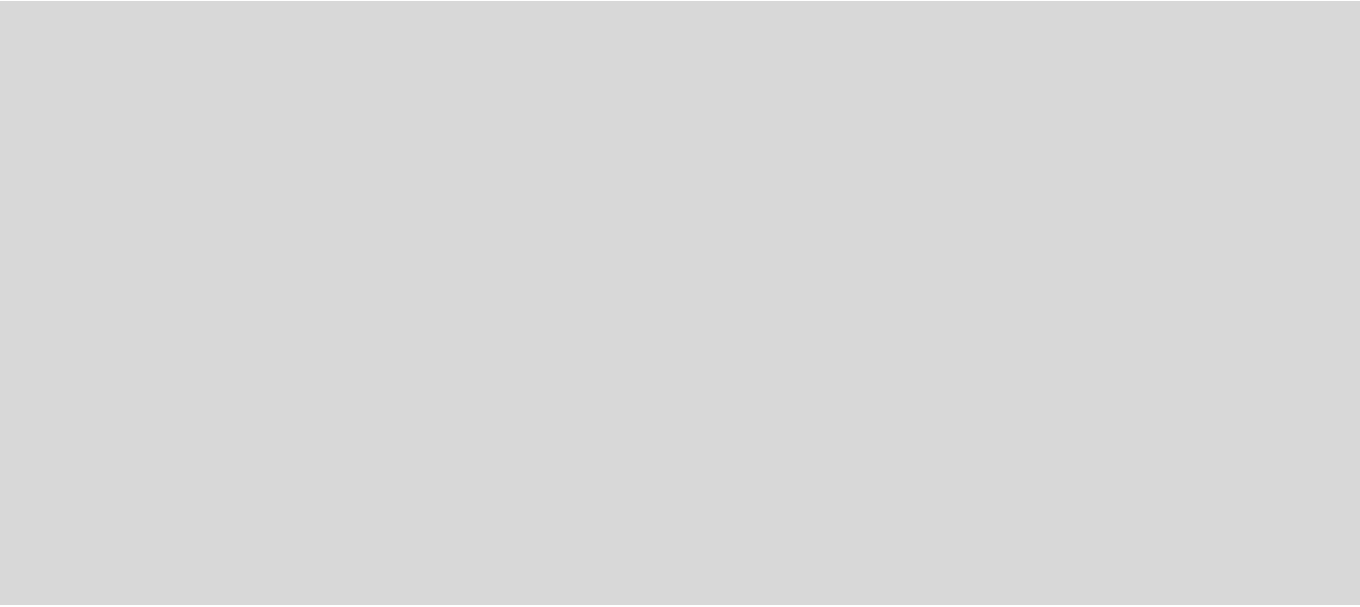 scroll, scrollTop: 0, scrollLeft: 0, axis: both 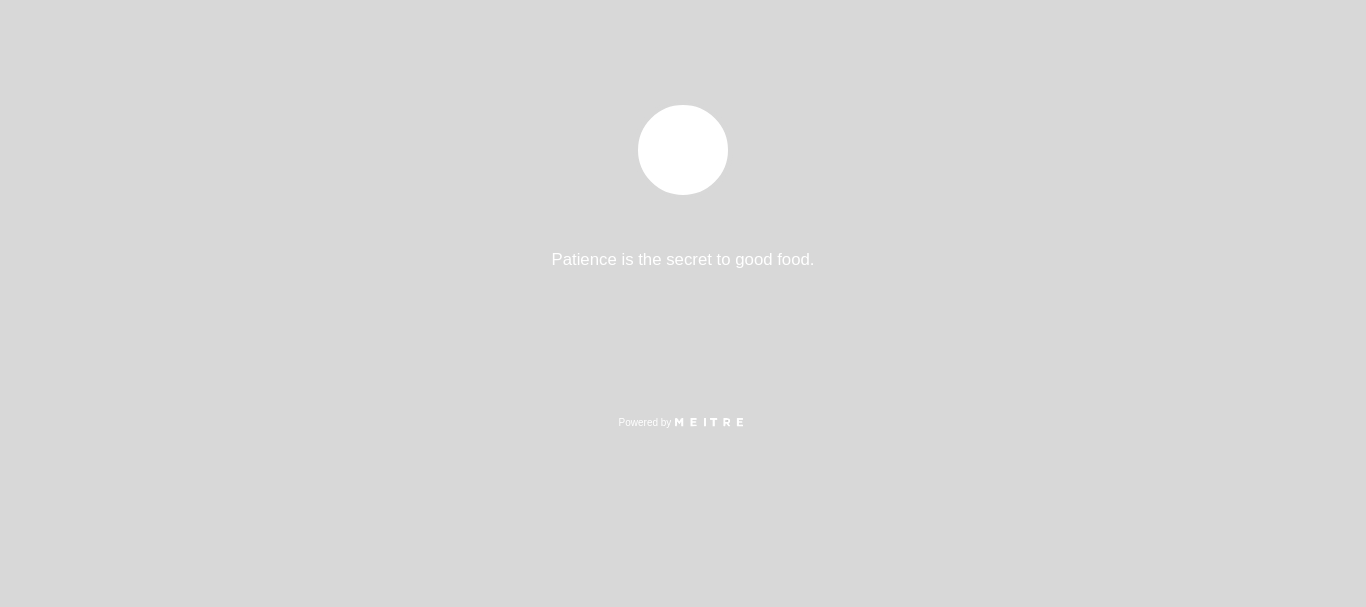 select on "es" 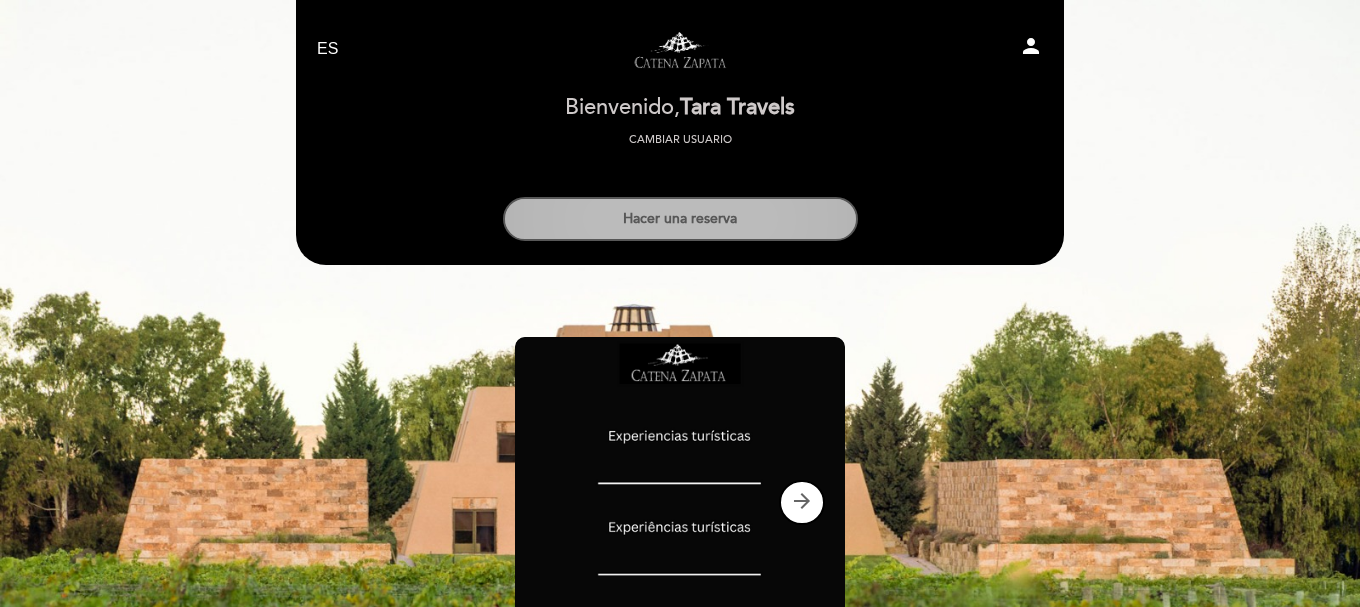click on "Hacer una reserva" at bounding box center (680, 219) 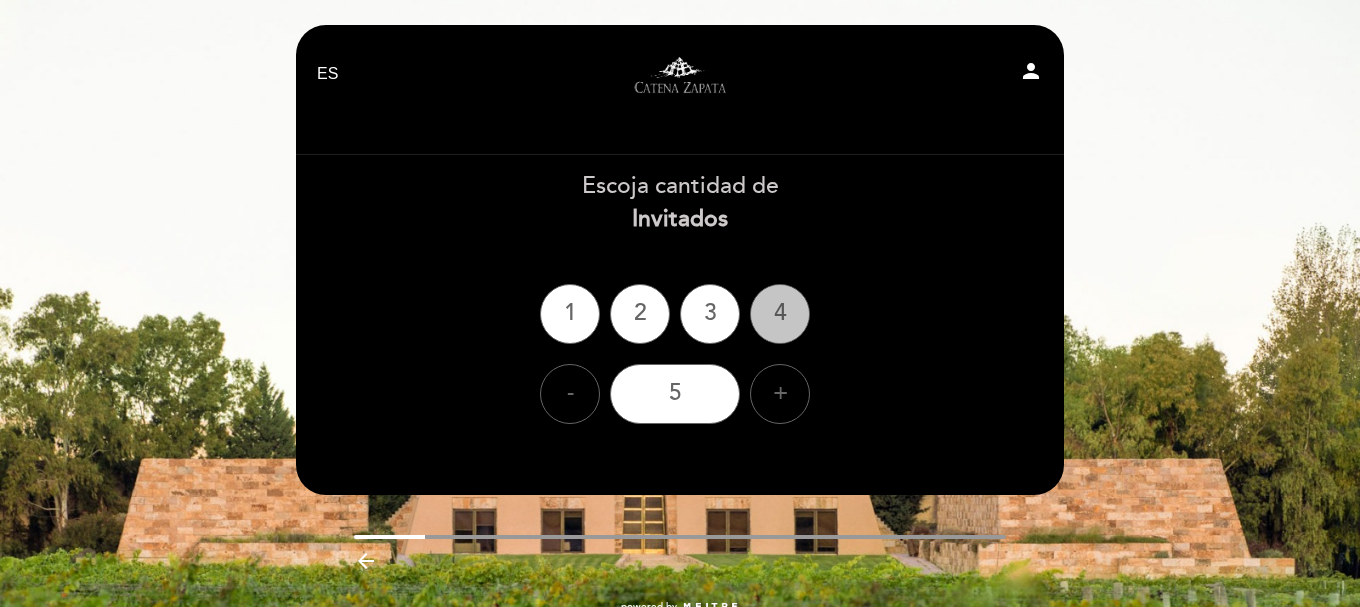 click on "4" at bounding box center [780, 314] 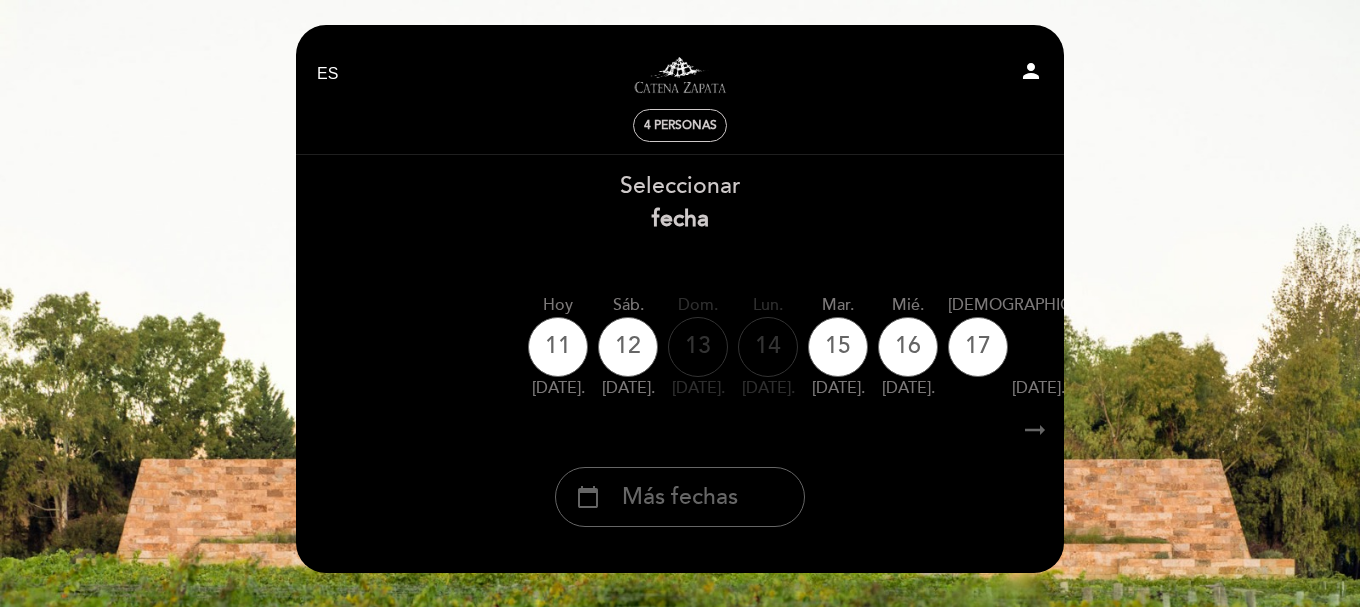 click on "arrow_right_alt" at bounding box center (1035, 430) 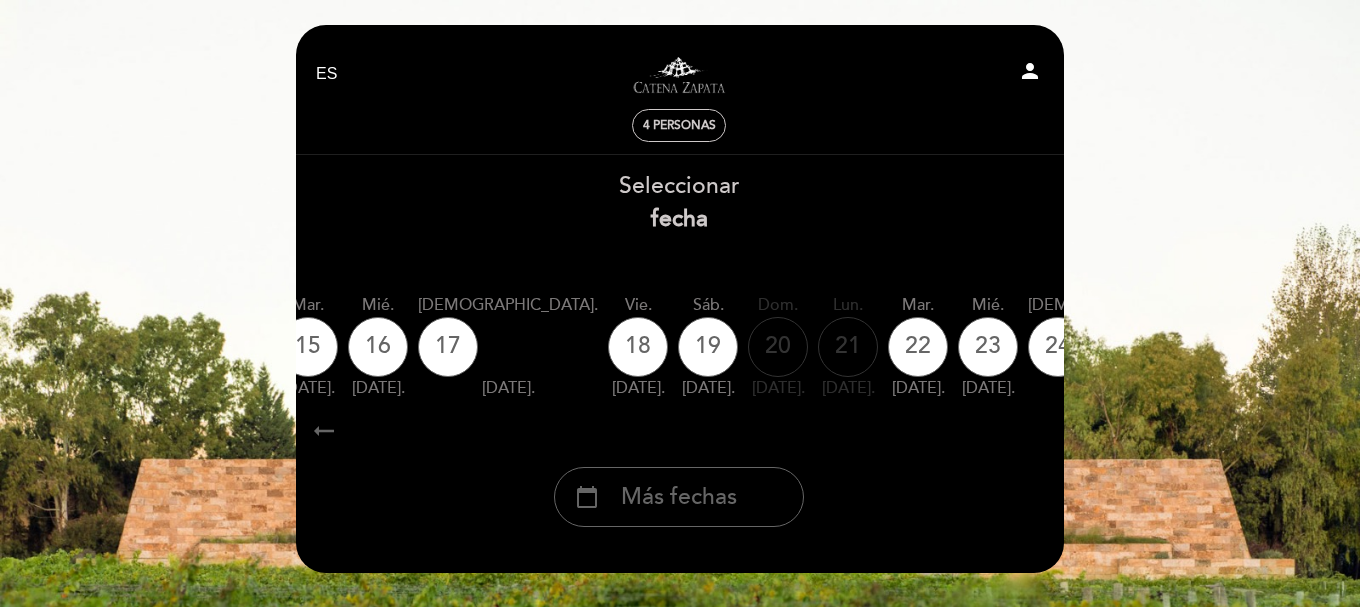 scroll, scrollTop: 0, scrollLeft: 583, axis: horizontal 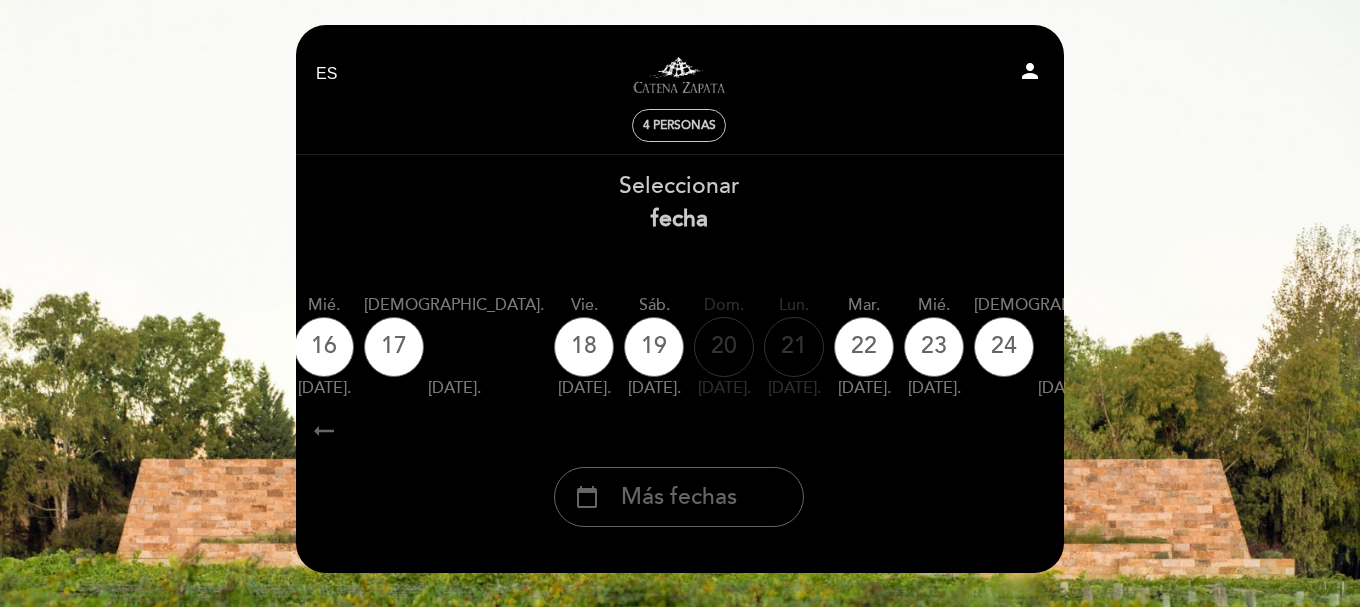 click on "arrow_right_alt" at bounding box center (324, 430) 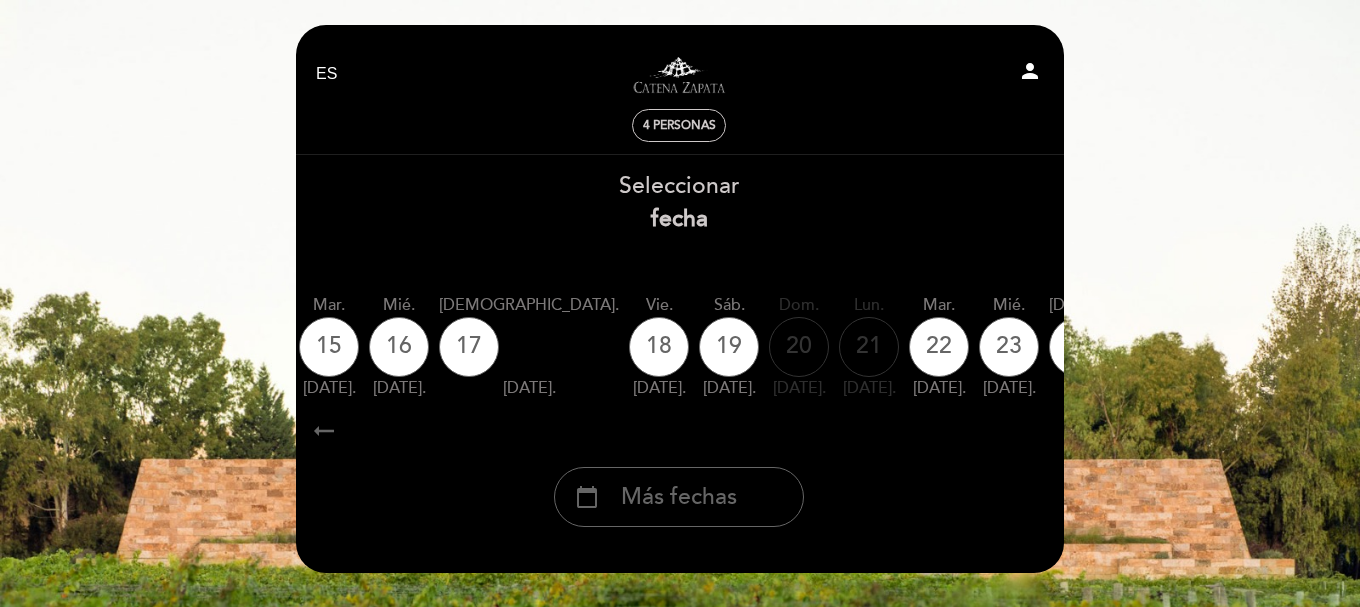 scroll, scrollTop: 0, scrollLeft: 0, axis: both 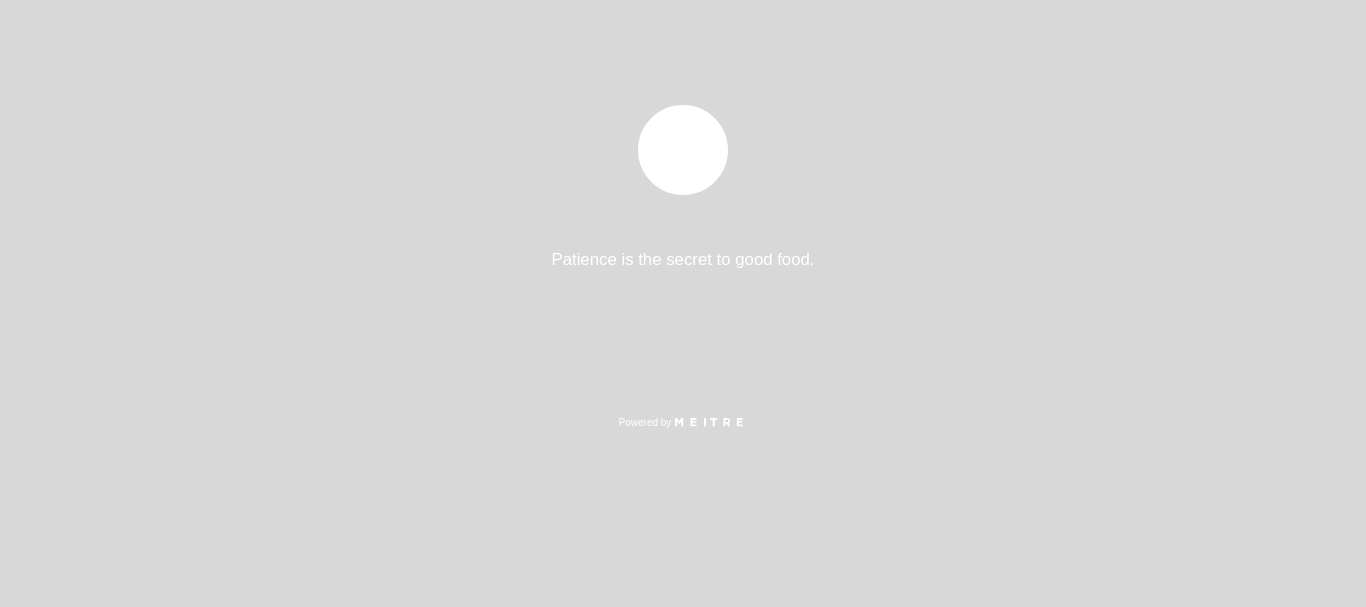 select on "es" 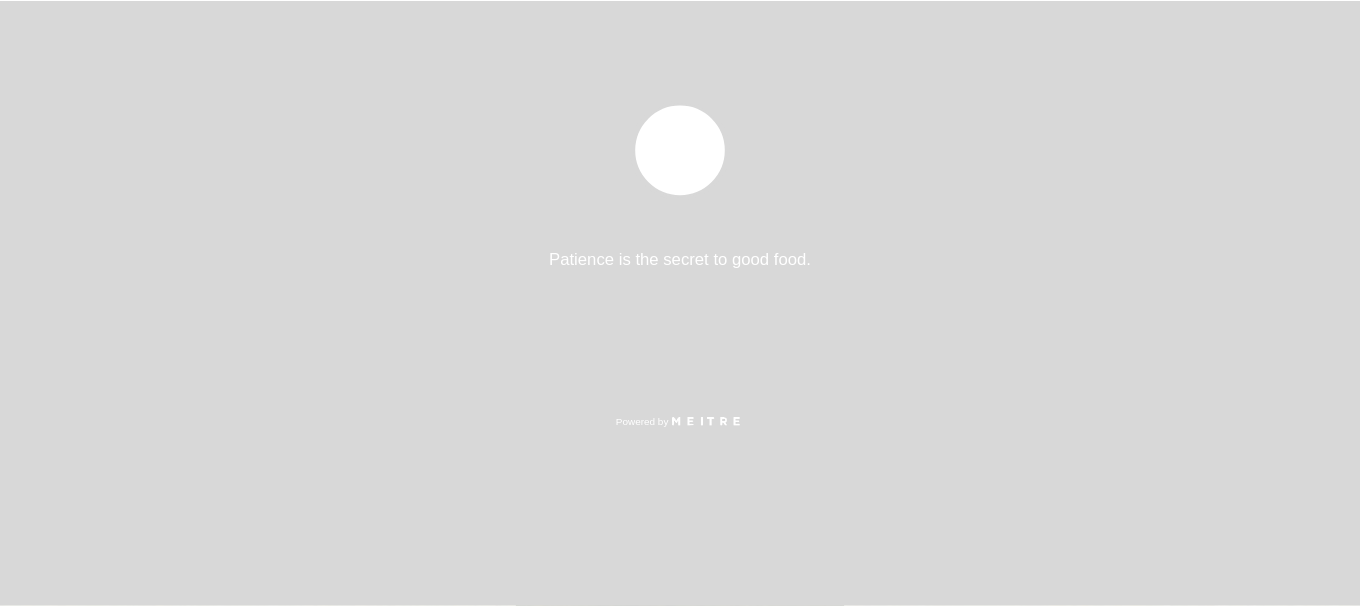 scroll, scrollTop: 0, scrollLeft: 0, axis: both 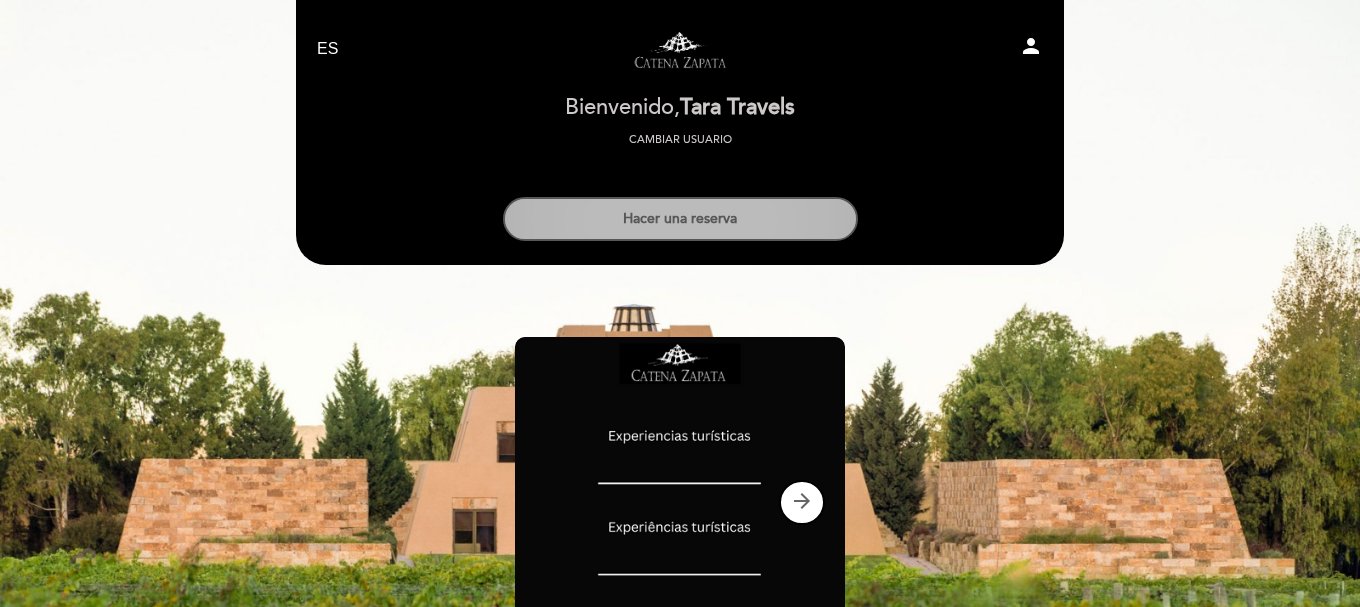 click on "Hacer una reserva" at bounding box center (680, 219) 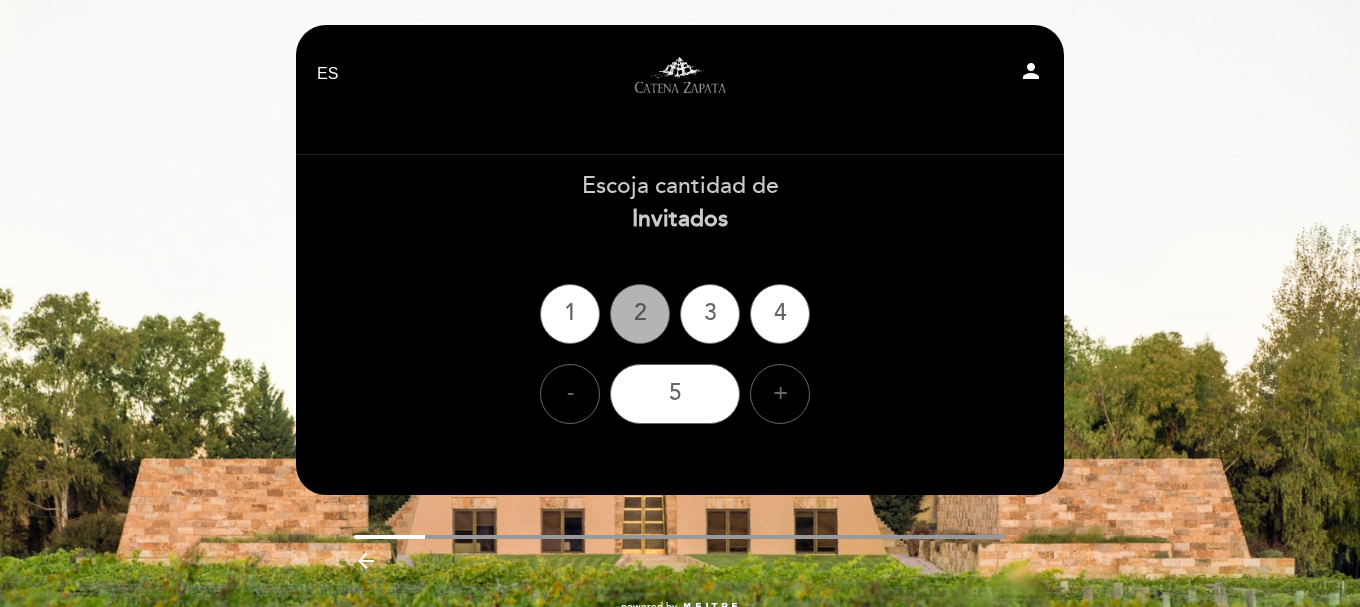 click on "2" at bounding box center [640, 314] 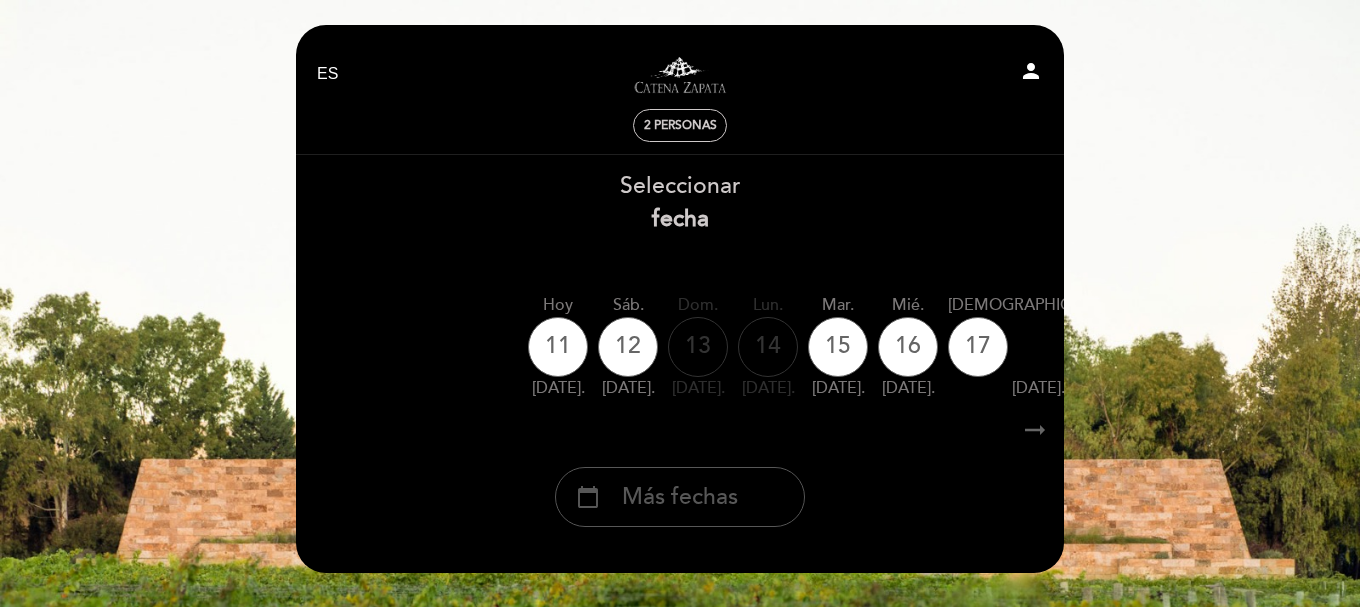 click on "calendar_today
Más fechas" at bounding box center [680, 497] 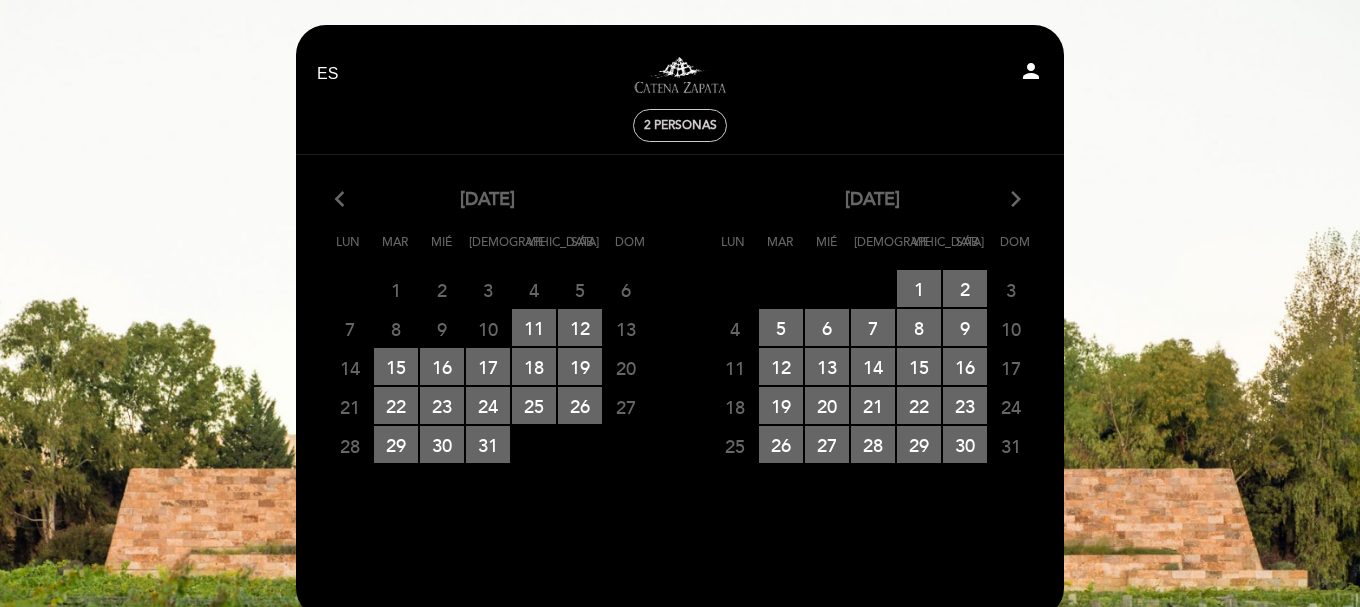 click on "agosto,
2025
arrow_forward_ios" at bounding box center (872, 200) 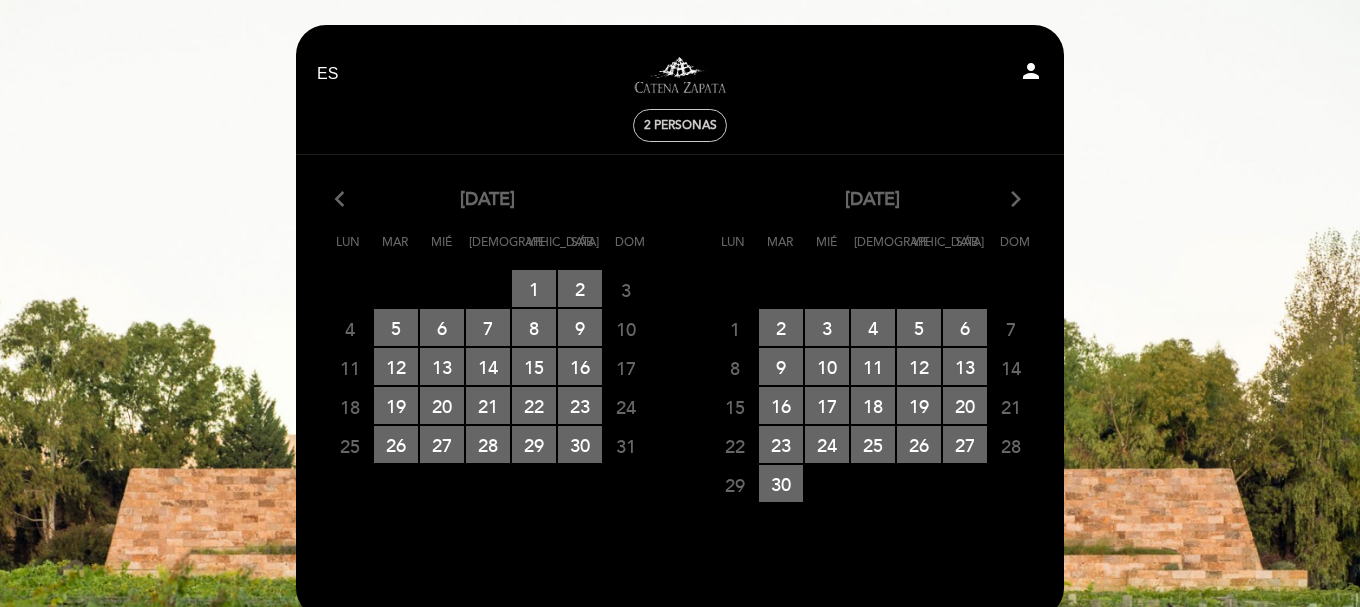 click on "arrow_forward_ios" at bounding box center [1016, 200] 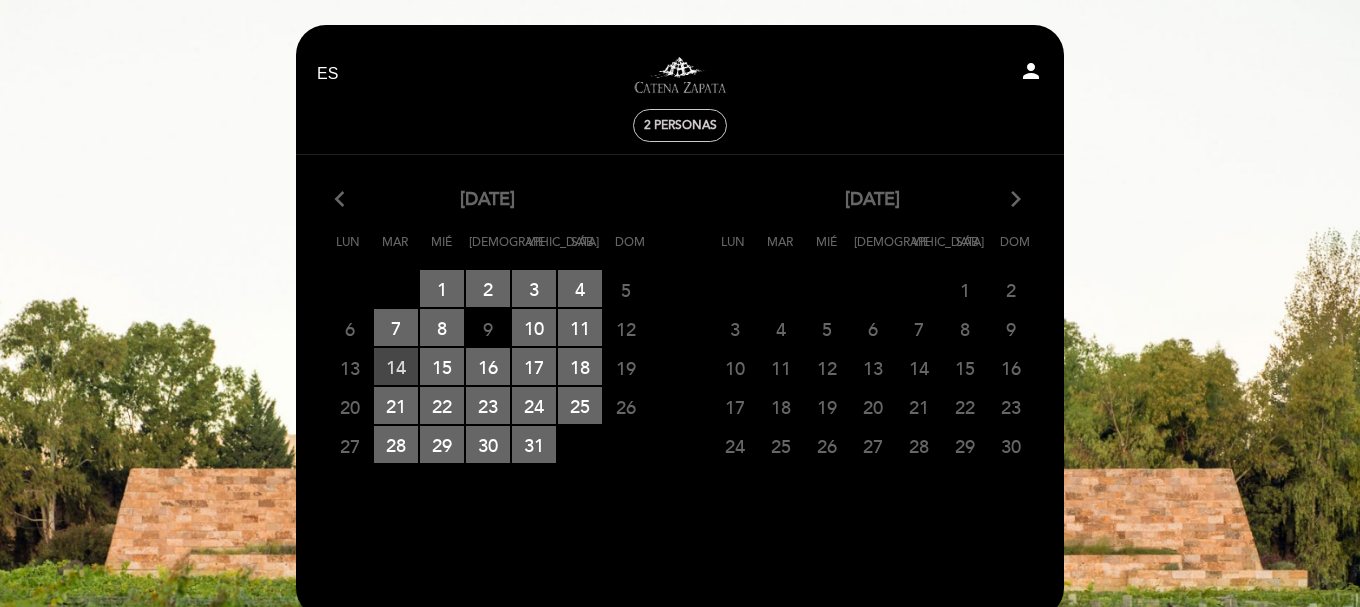 click on "14
RESERVAS DISPONIBLES" at bounding box center (396, 366) 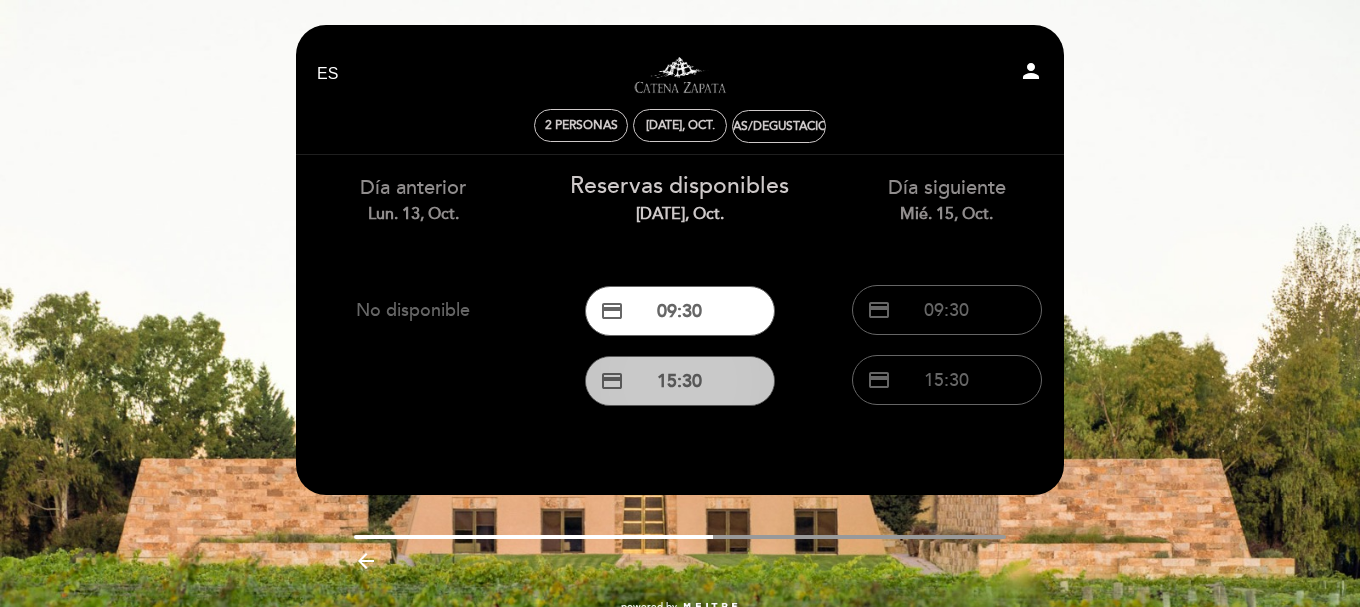 click on "credit_card
15:30" at bounding box center [680, 381] 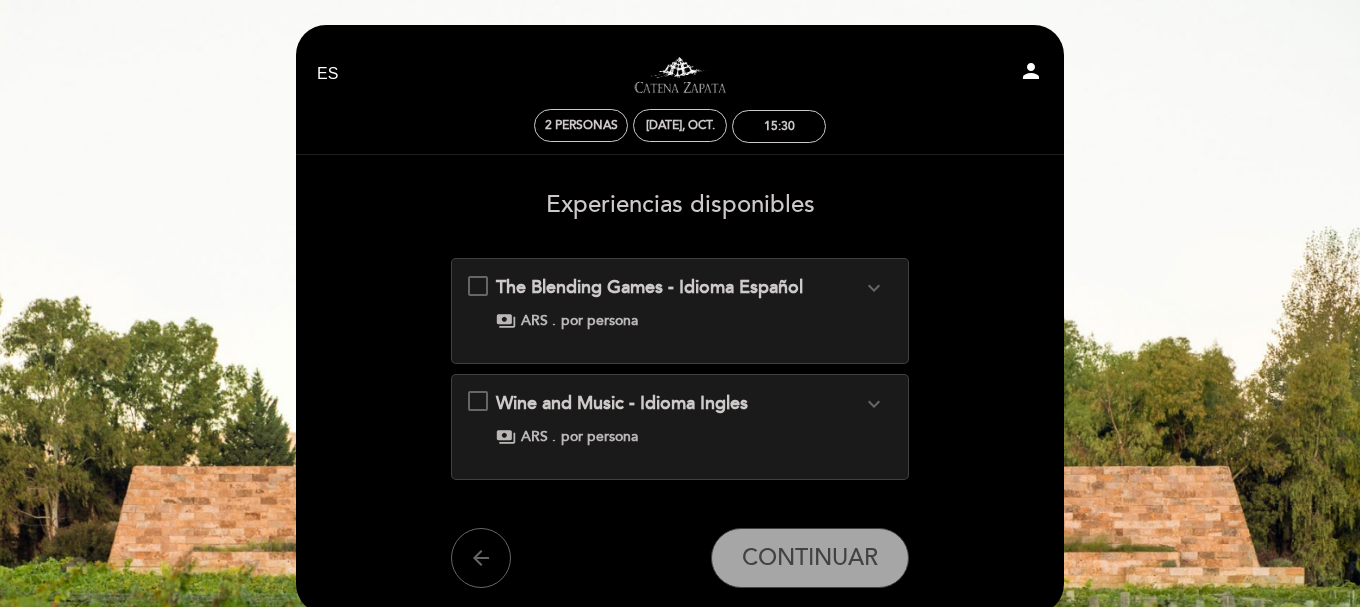 click on "The Blending Games - Idioma Español
expand_more
Elaborar un blend de vino, como crear una pieza de arte es una parte esencial de la caja de herramientas de un enólogo. Conviértase en un “master blender” por el día y aprenda cómo la magia del viñedo se puede convertir en un vino delicioso.
Incluye:
Tour por la bodega
Catena Appellation White Clay Components: 2 componentes, Semillon y Chenin         Catena Alta Malbec Components: 5 componentes de Malbec de los viñedos de la familia Catena.         Catena Appellation White Clay         Catena Alta Malbec
Sujeto a modificaciones
Solo incluye el recorrido y degustación de vinos.
PRECIO ARS $ 89.000 POR PERSONA DESDE EL 1 DE JULIO AL 31 DE OCTUBRE DE 2025
payments
ARS ." at bounding box center [680, 311] 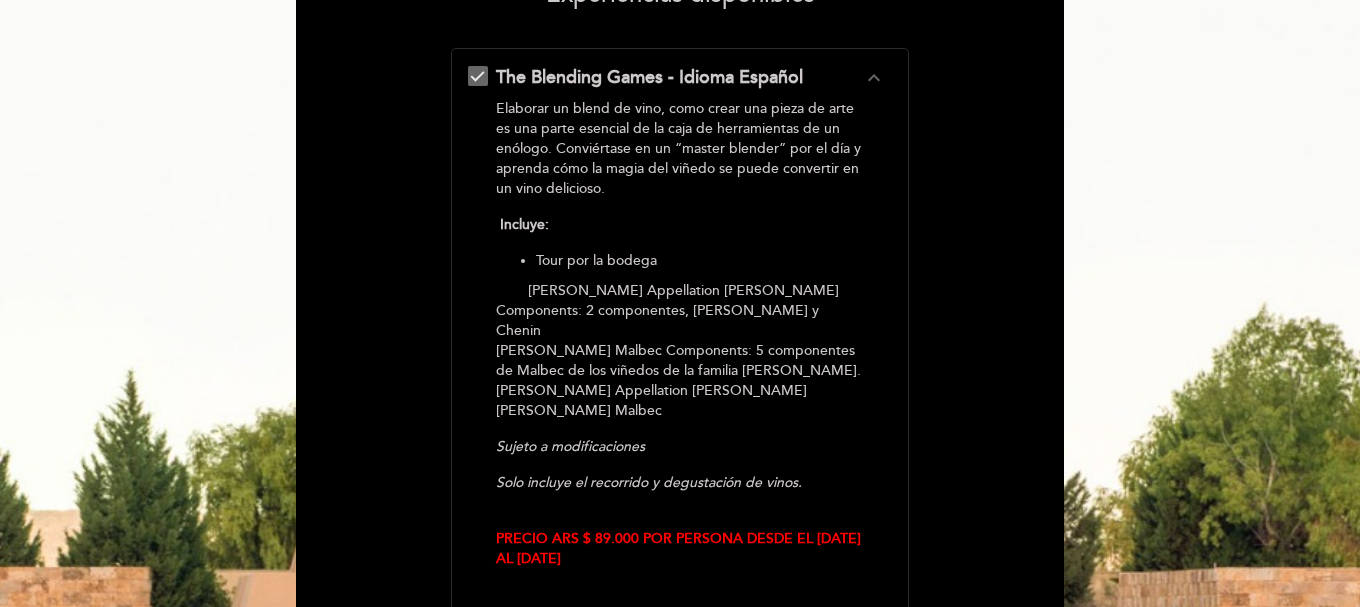 scroll, scrollTop: 193, scrollLeft: 0, axis: vertical 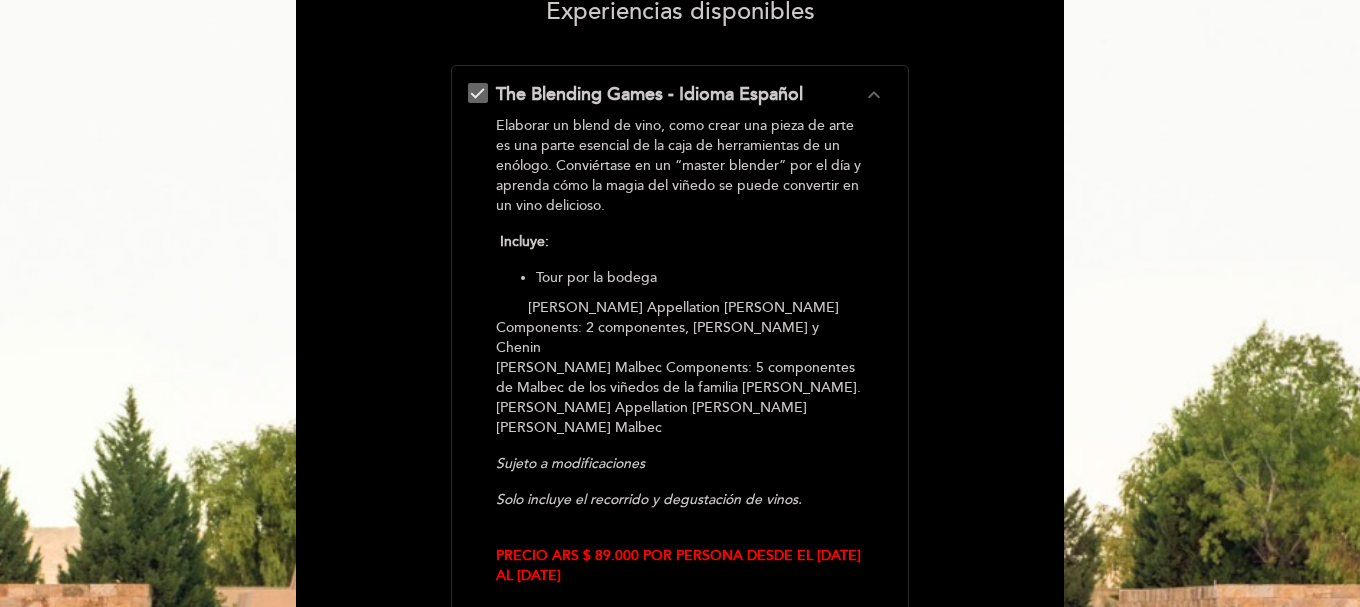drag, startPoint x: 1358, startPoint y: 234, endPoint x: 1361, endPoint y: 300, distance: 66.068146 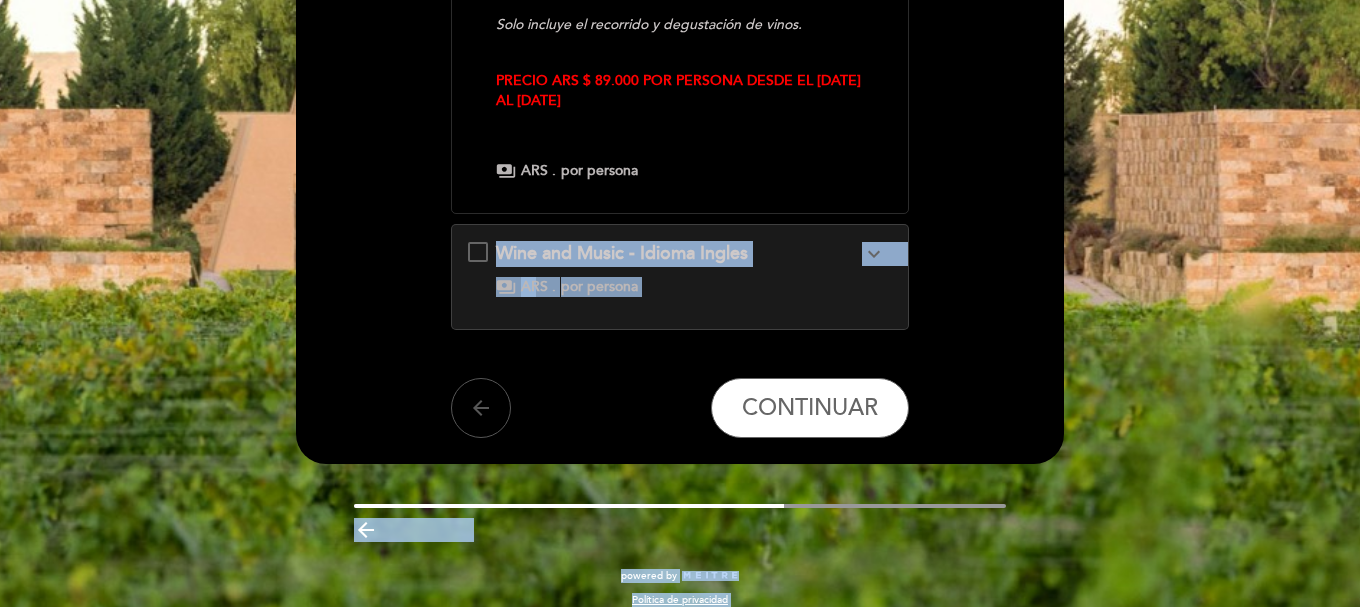 click on "arrow_back" at bounding box center (481, 408) 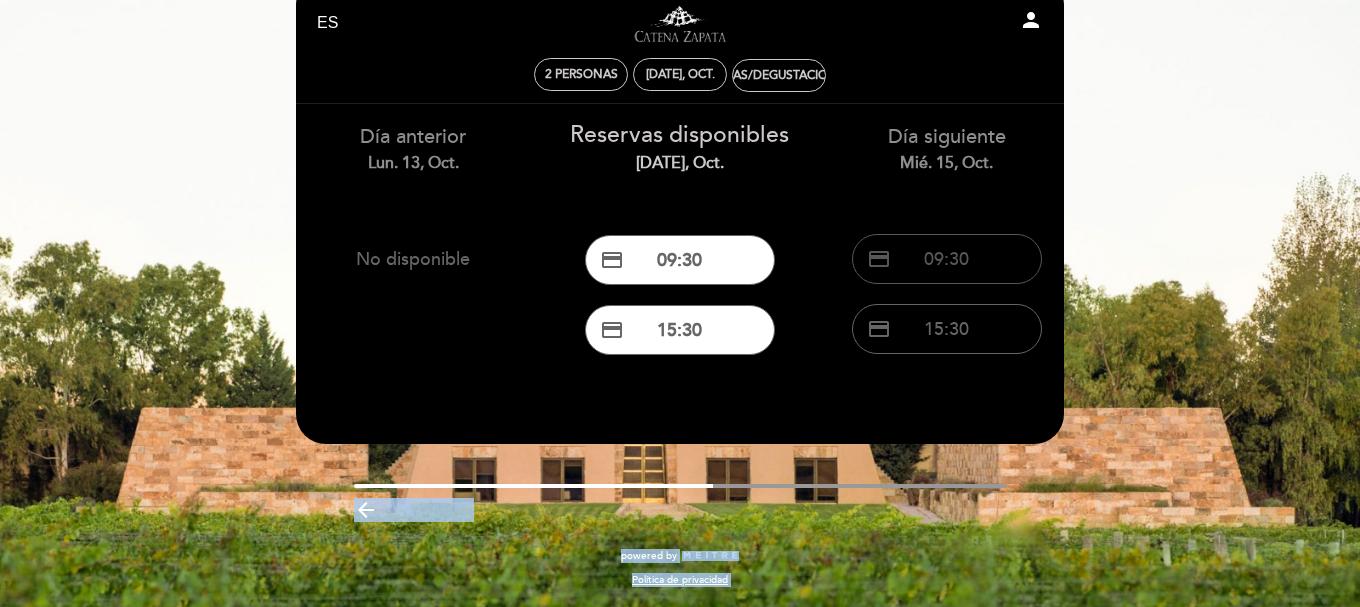 click on "credit_card
09:30" at bounding box center (947, 259) 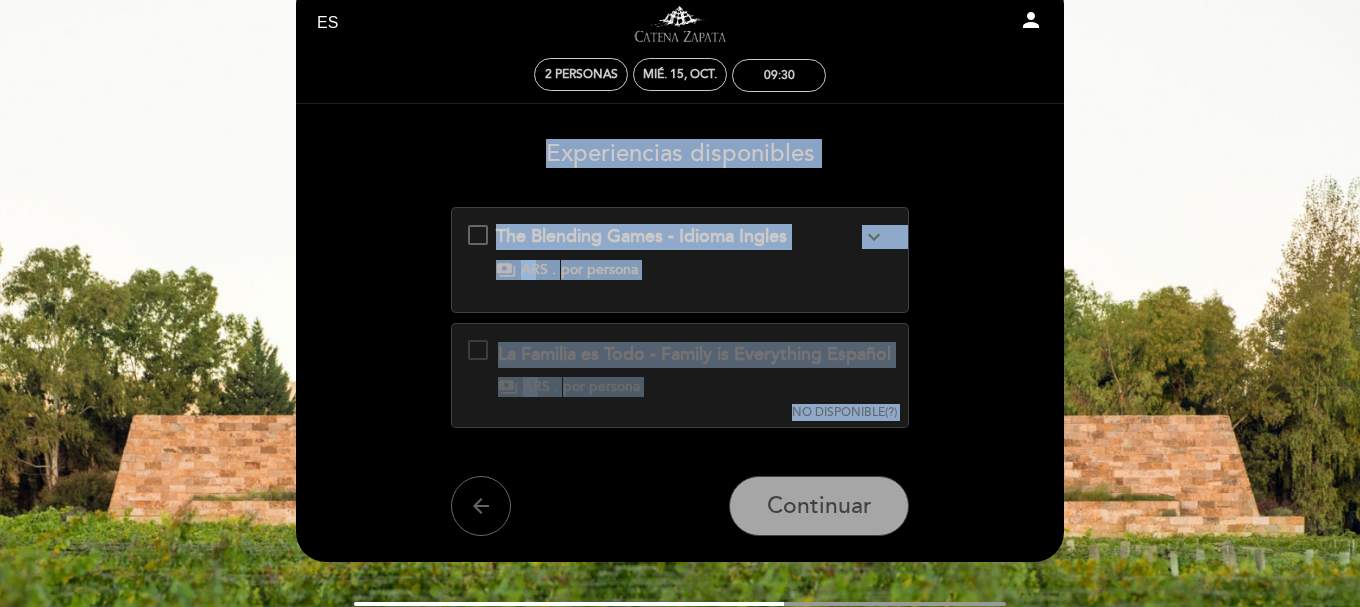 scroll, scrollTop: 0, scrollLeft: 0, axis: both 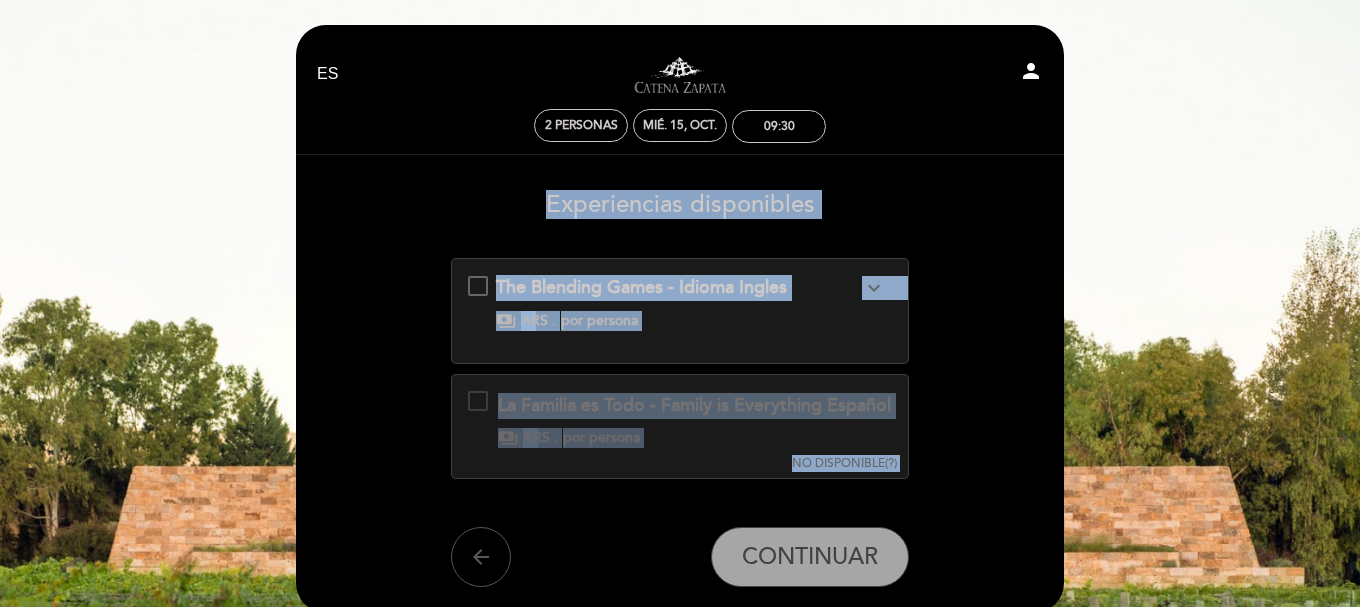 click on "arrow_back" at bounding box center [481, 557] 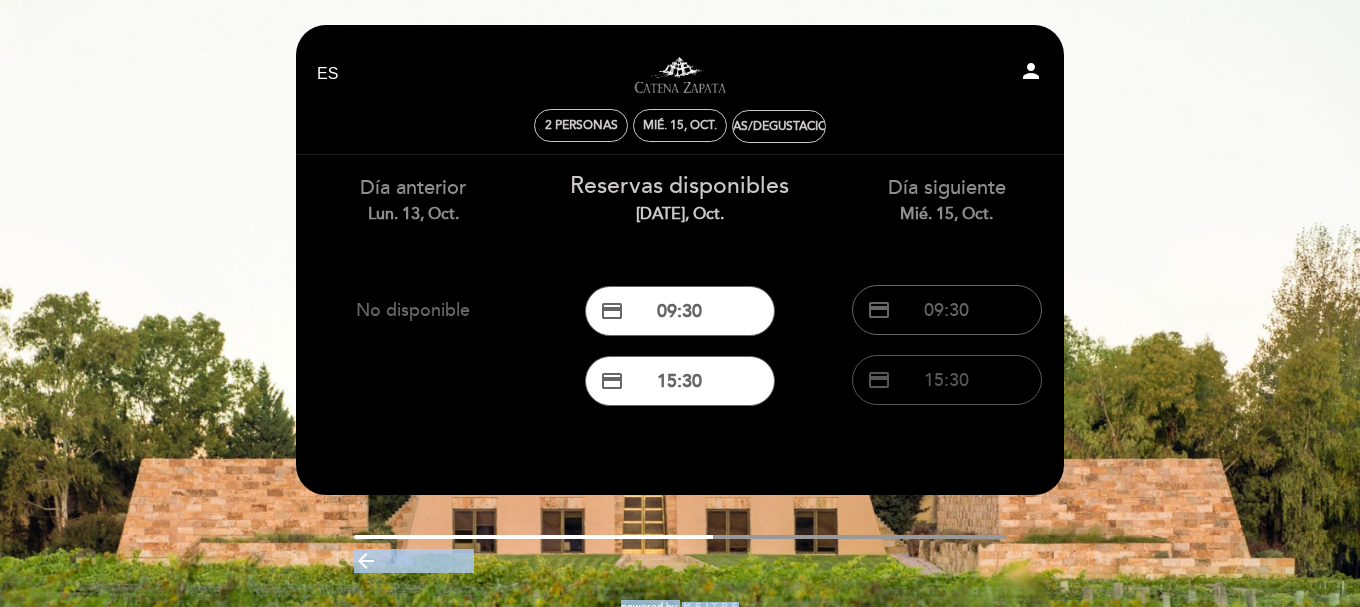 click on "credit_card
15:30" at bounding box center (947, 380) 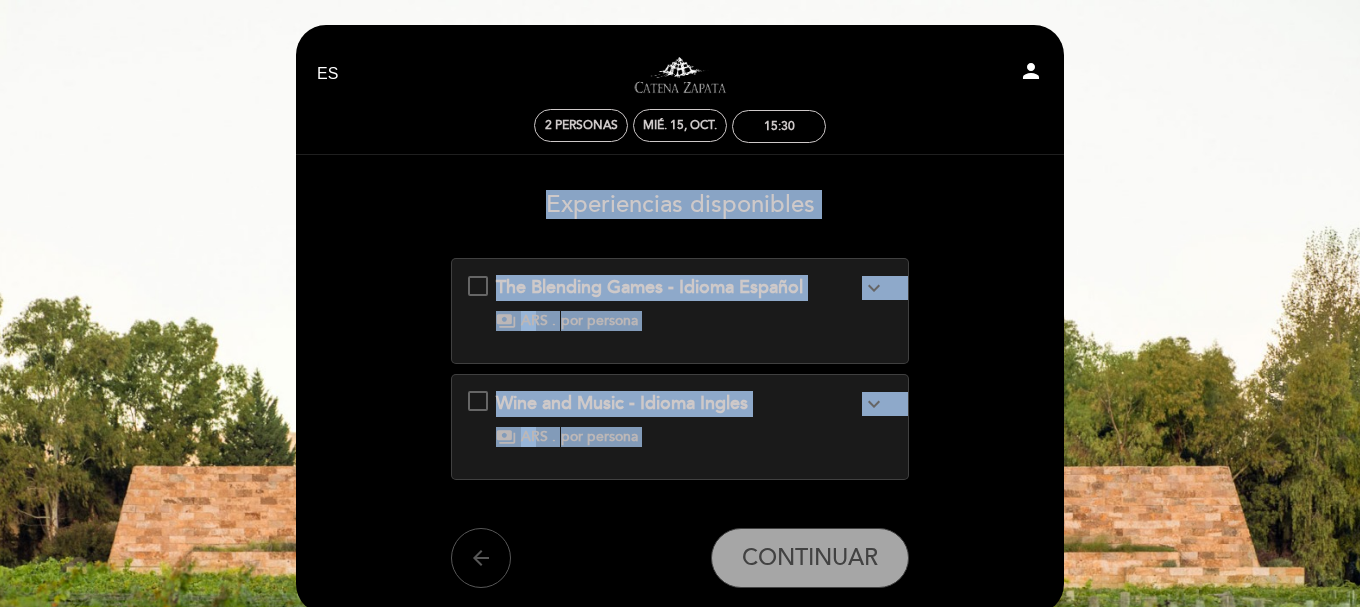 click on "arrow_back" at bounding box center (481, 558) 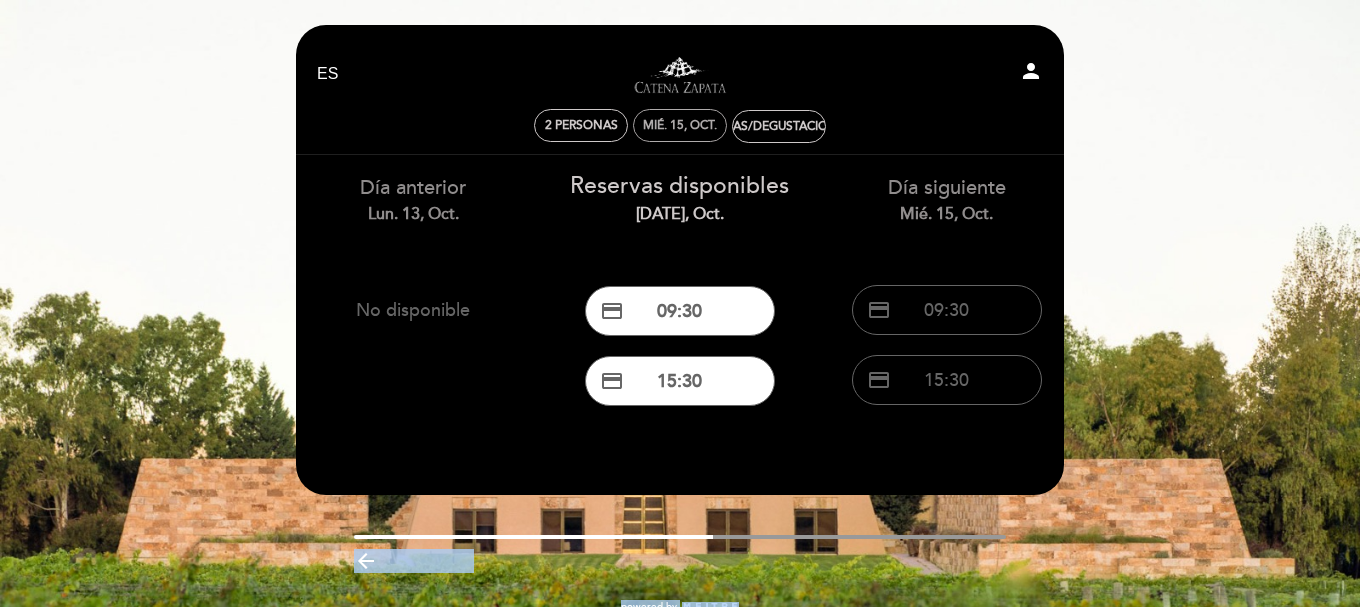 click on "mié.
15,
oct." at bounding box center [680, 125] 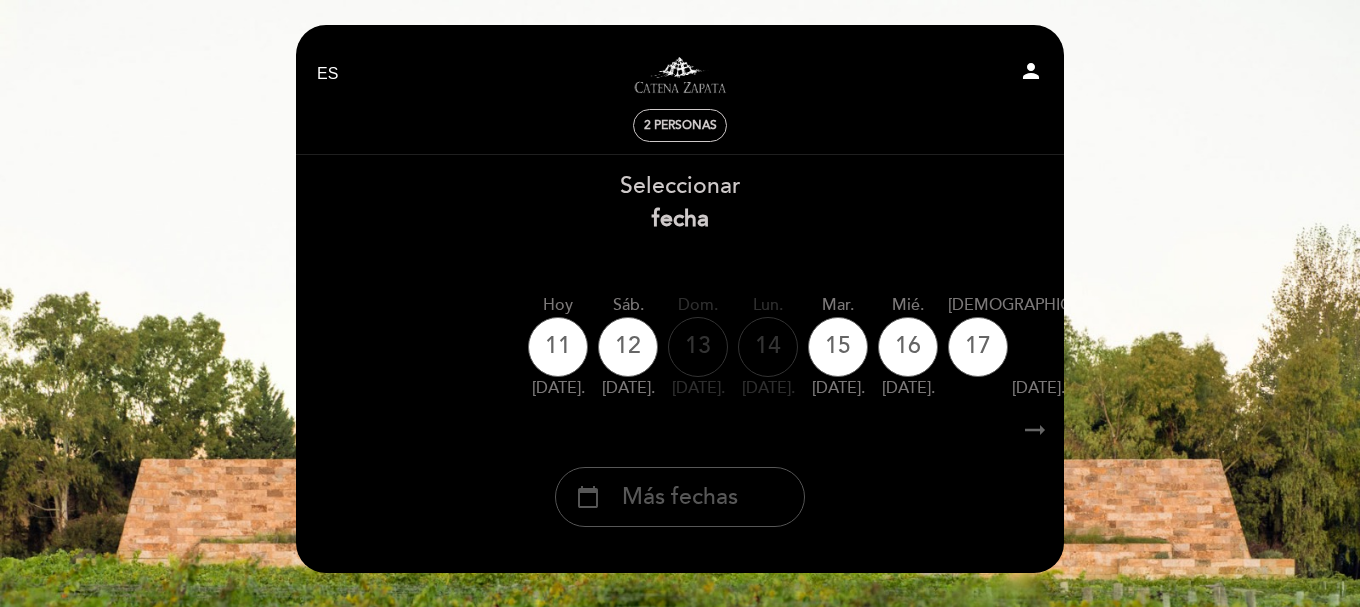 click on "calendar_today
Más fechas" at bounding box center (680, 497) 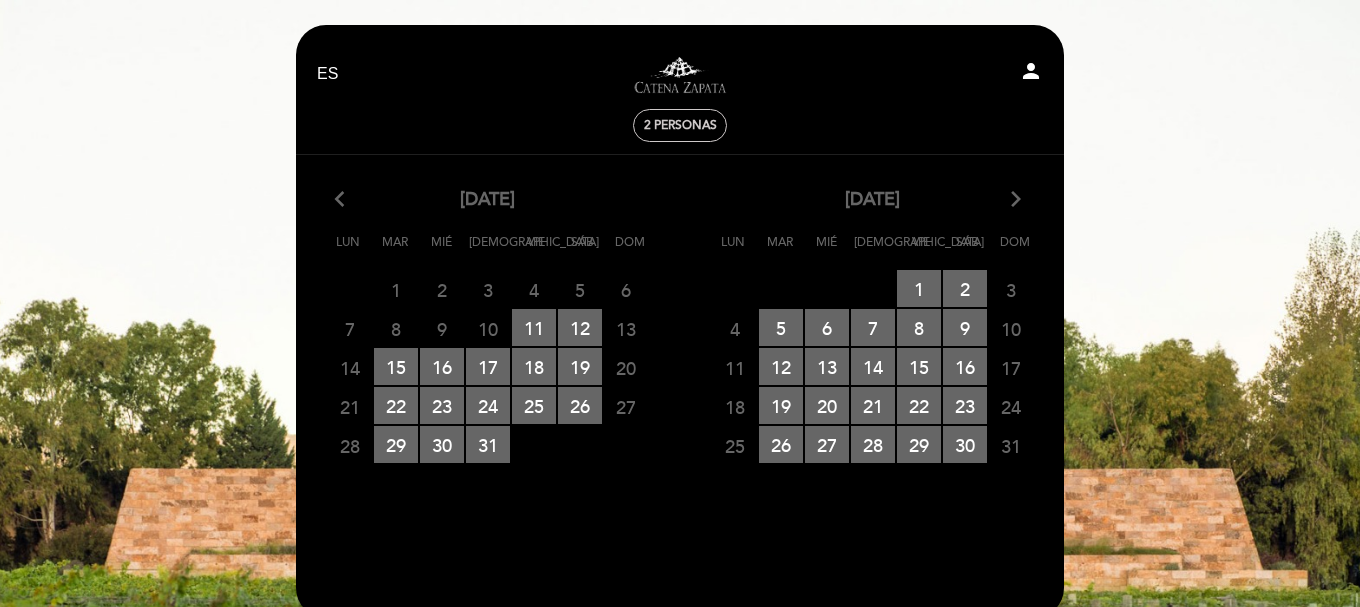 click on "arrow_forward_ios" at bounding box center [1016, 200] 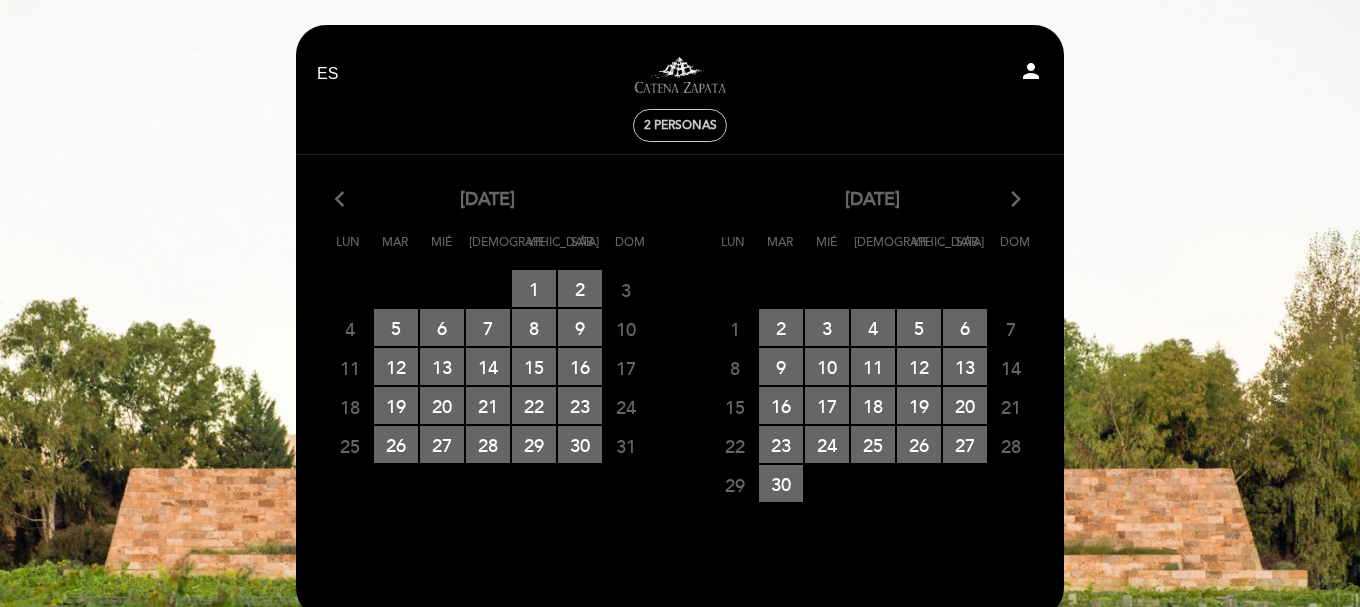 click on "arrow_forward_ios" at bounding box center [1016, 200] 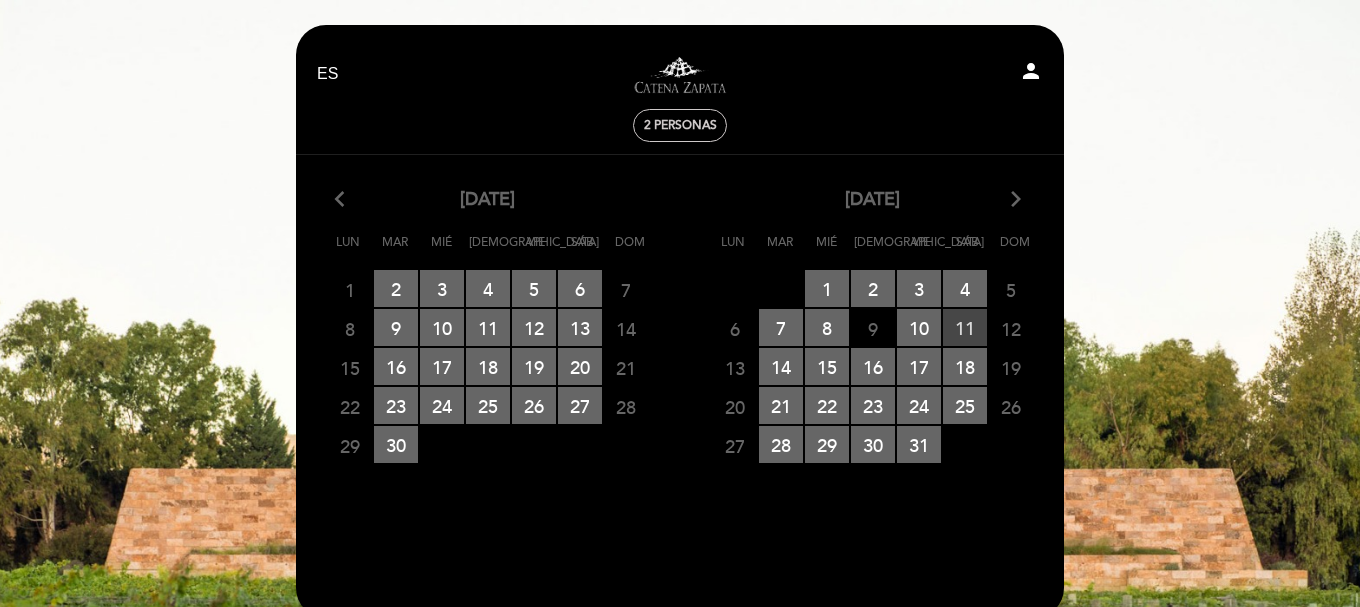 click on "11
RESERVAS DISPONIBLES" at bounding box center [965, 327] 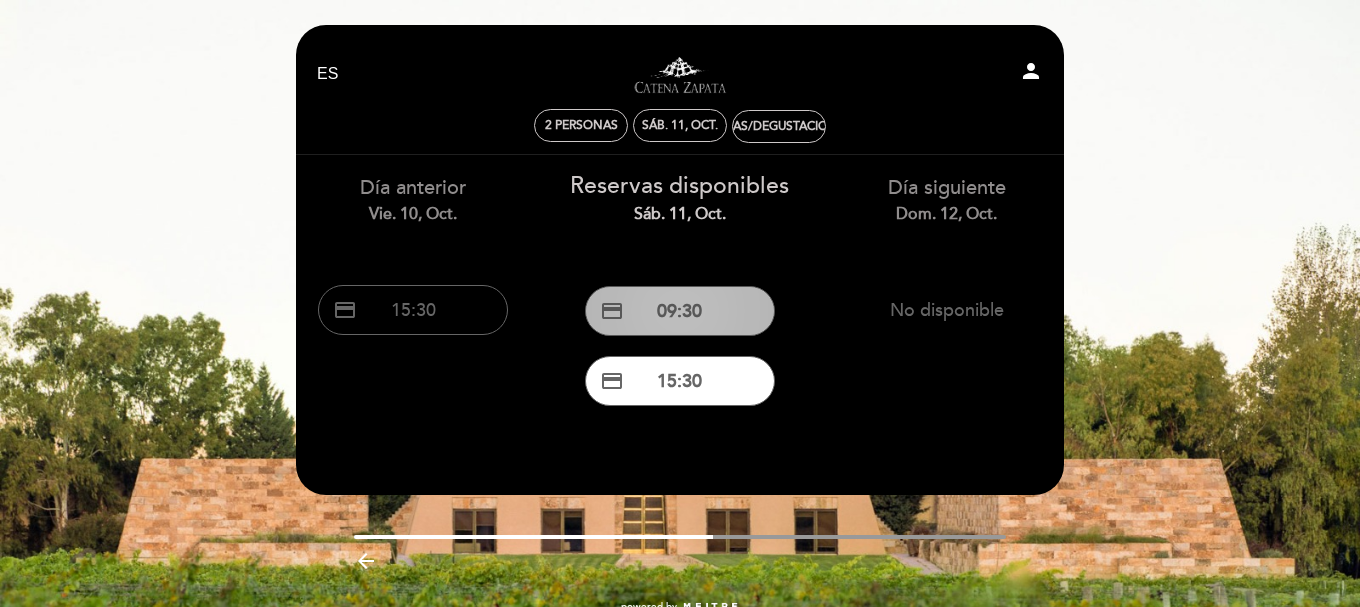 click on "credit_card
09:30" at bounding box center (680, 311) 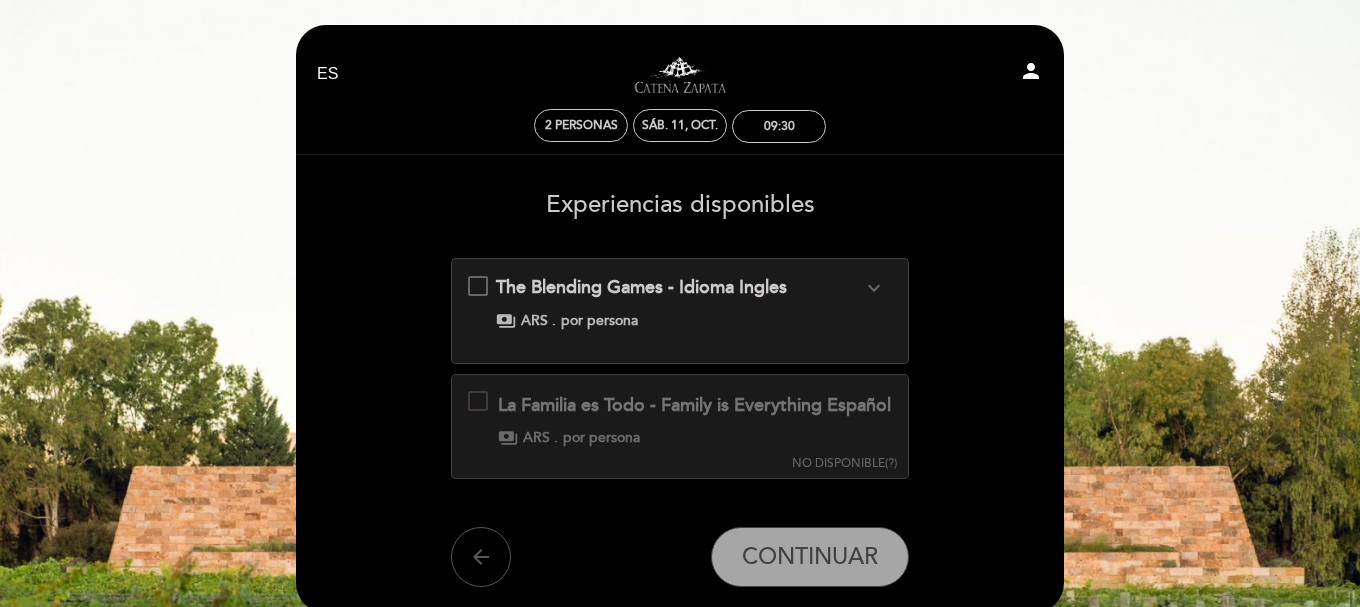 click on "arrow_back" at bounding box center (481, 557) 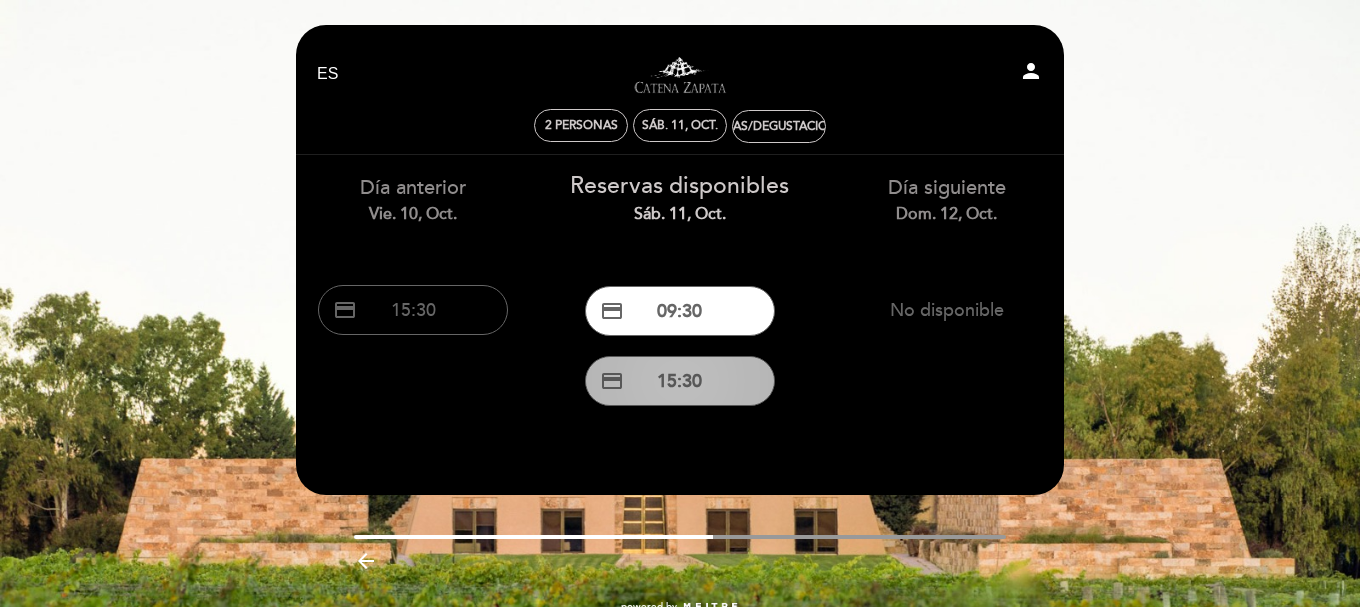 click on "credit_card
15:30" at bounding box center [680, 381] 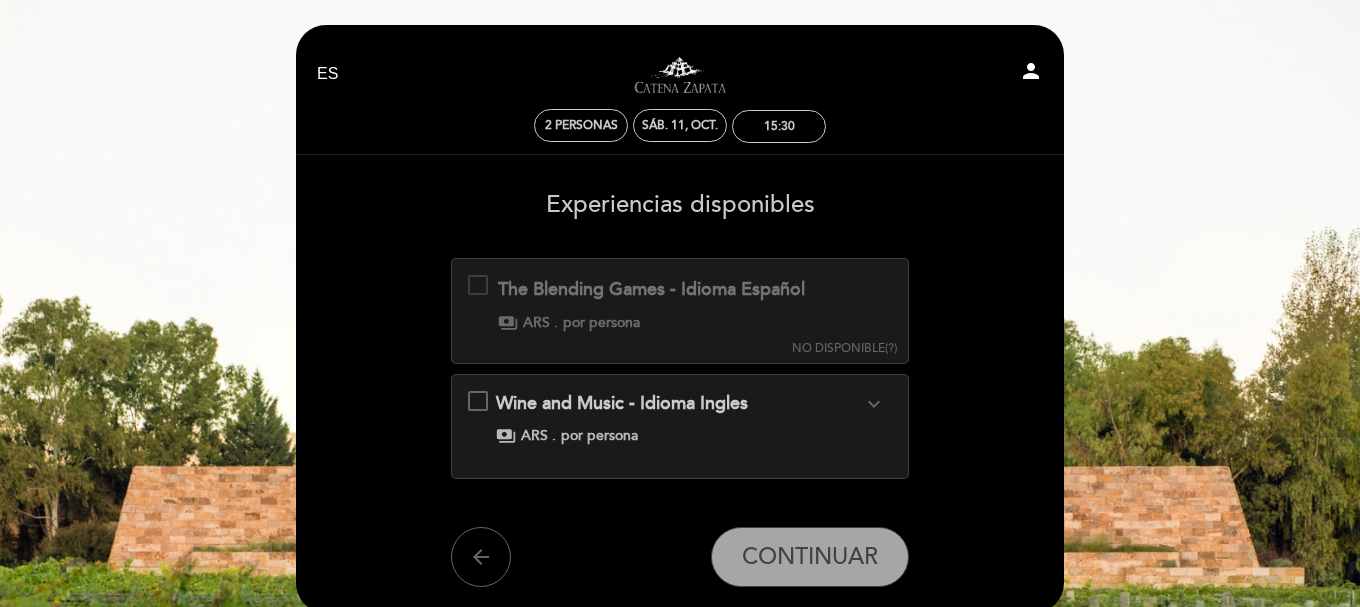 click on "Wine and Music - Idioma Ingles
expand_more
Los invitamos a descubrir un universo de sensaciones placenteras, degustando y maridando vinos de Catena Zapata con una selección de música ecléctica.
Incluye:
Tour por la bodega
Experiencia sensorial con música acompañada de una degustación de 5 vinos:
Angélica Zapata Chardonnay Alta        Catena Alta Cabernet Sauvignon        Catena Zapata Nicasia Vineyard Malbec        Catena Zapata Malbec Argentino        Saint Felicien Nature
Sujeto a modificaciones
Solo incluye el recorrido y degustación de vinos.
PRECIO ARS $ 114.000 POR PERSONA DESDE EL 1 DE JULIO AL 31 DE OCTUBRE DE 2025
payments
ARS .
por persona" at bounding box center [680, 419] 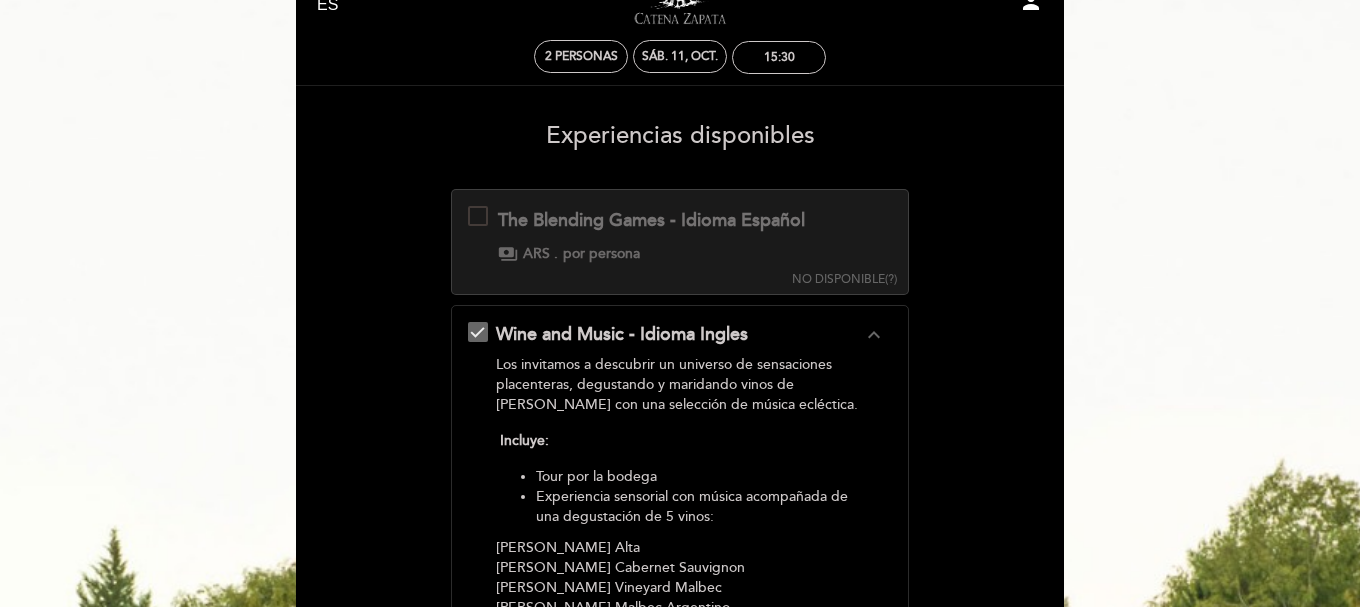 scroll, scrollTop: 65, scrollLeft: 0, axis: vertical 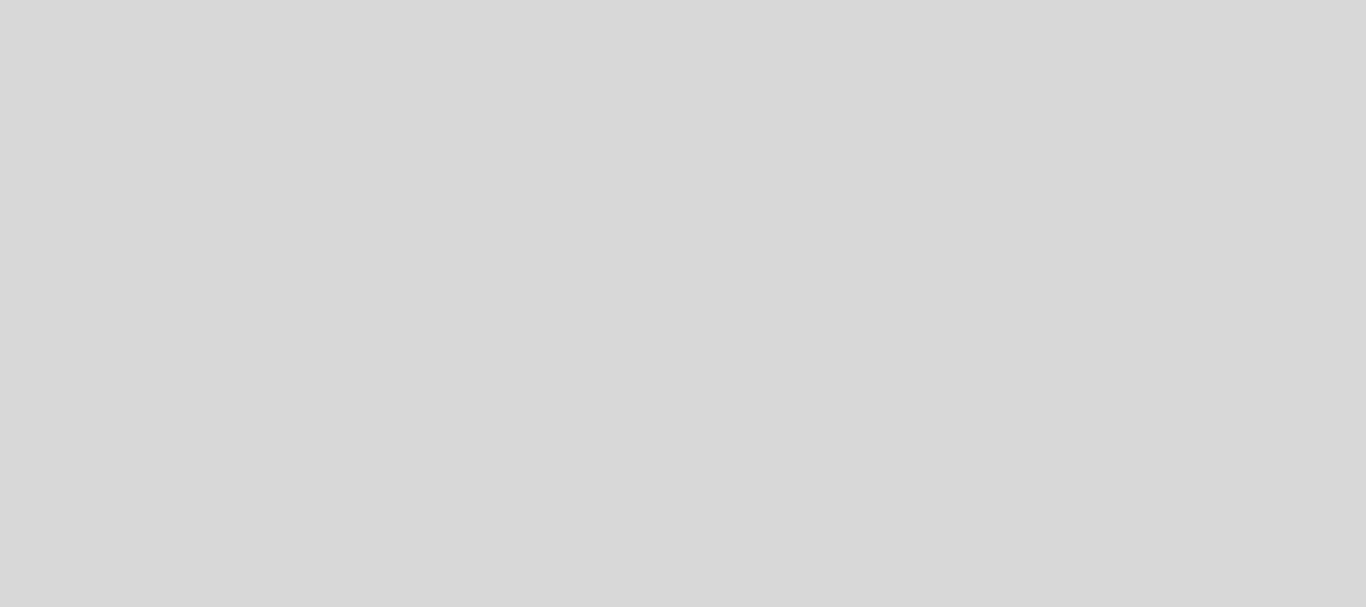 select on "es" 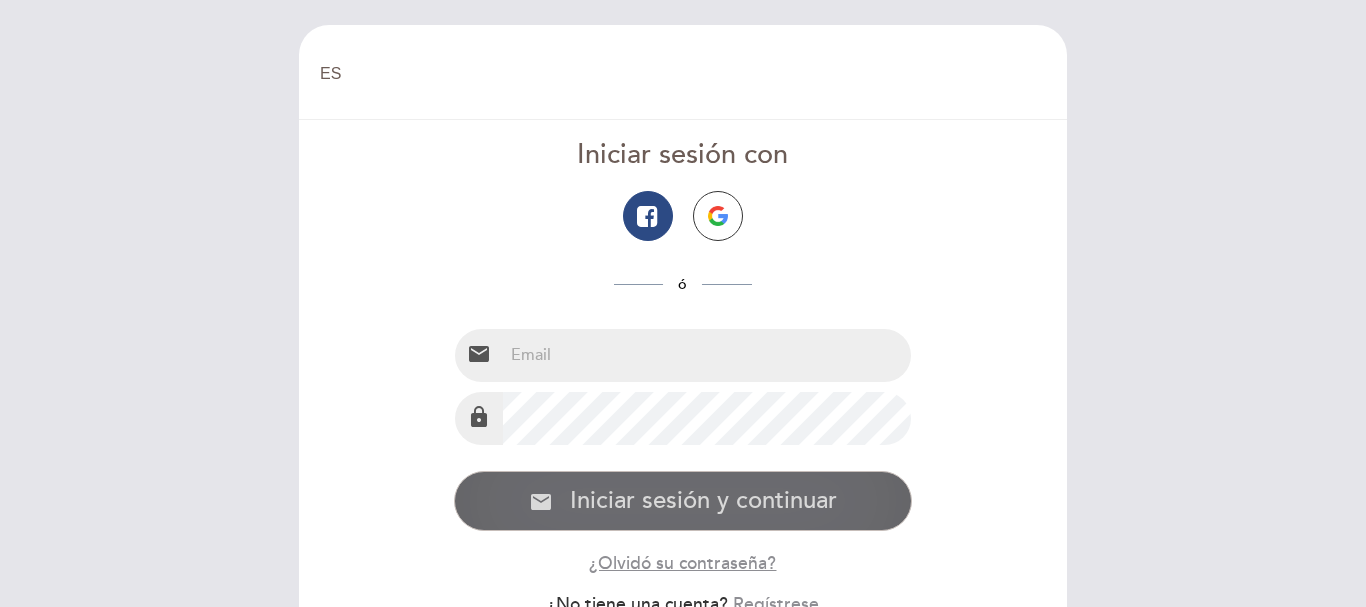 type on "reservas.taratravels@gmail.com" 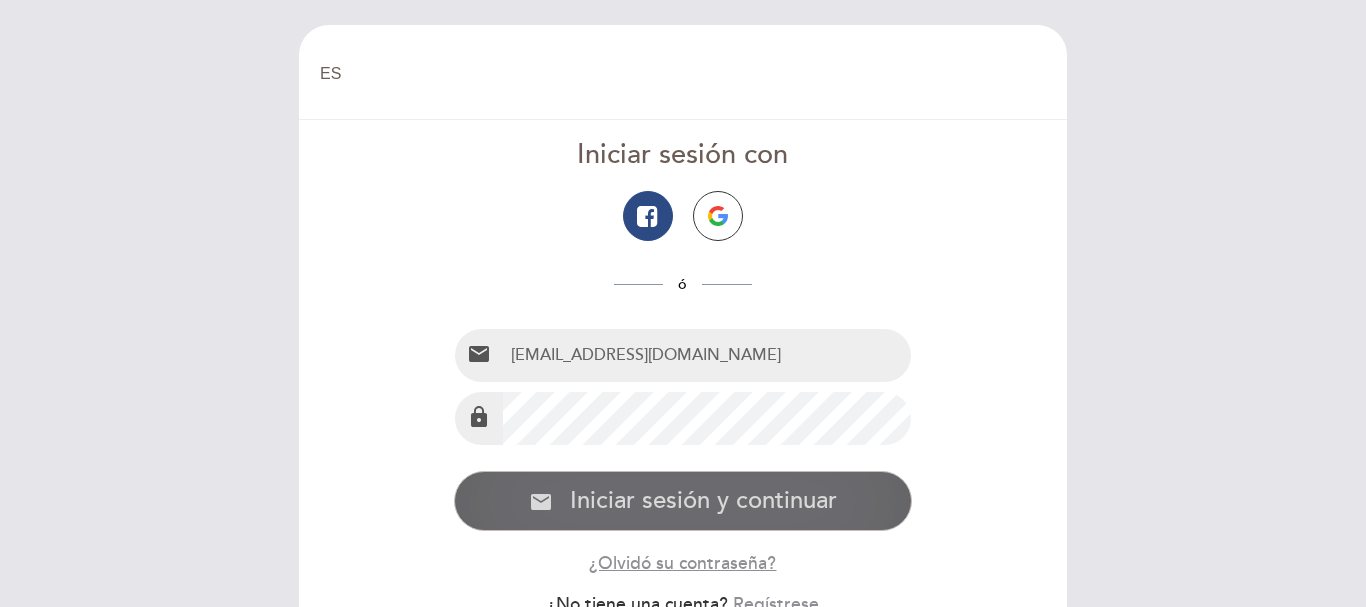 click on "email
Iniciar sesión y continuar" at bounding box center [683, 501] 